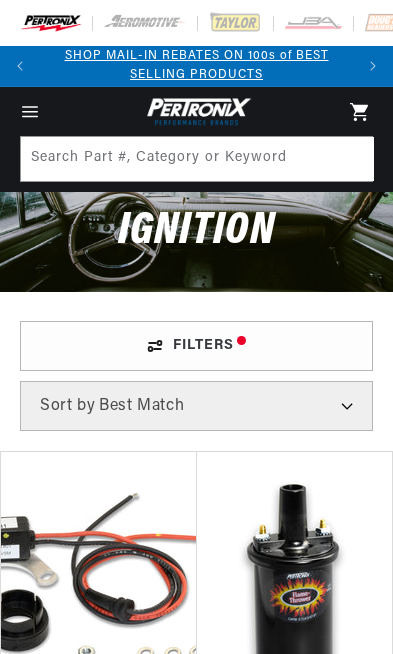 scroll, scrollTop: 0, scrollLeft: 0, axis: both 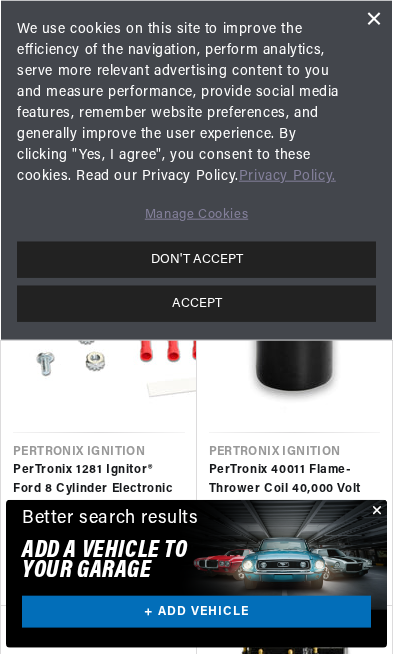 click on "ACCEPT" at bounding box center (196, 304) 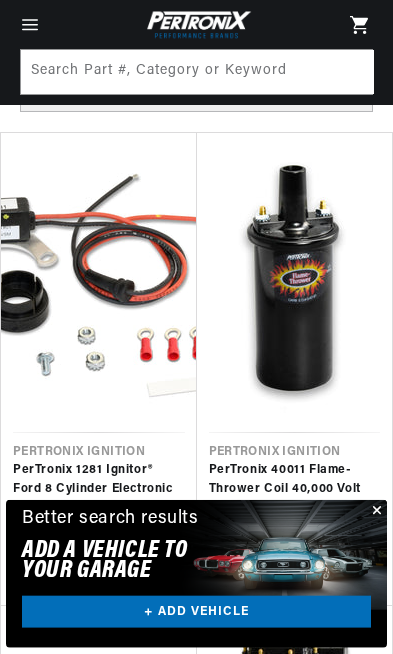 scroll, scrollTop: 0, scrollLeft: 313, axis: horizontal 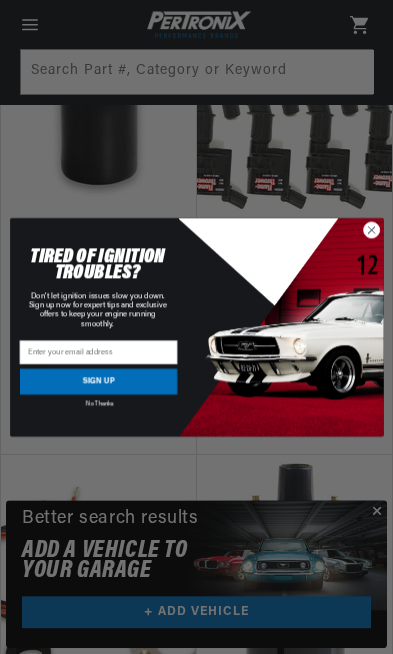 click 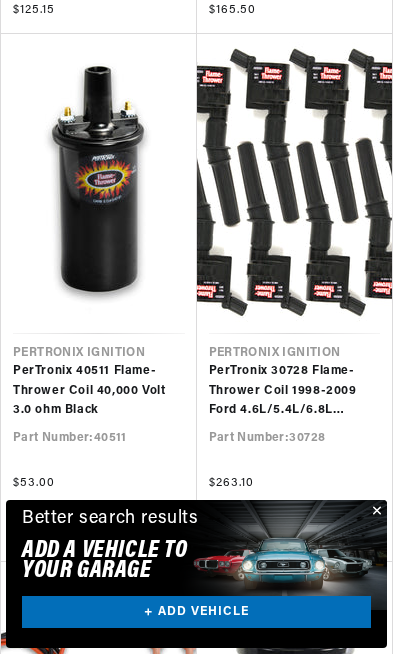 scroll, scrollTop: 1364, scrollLeft: 0, axis: vertical 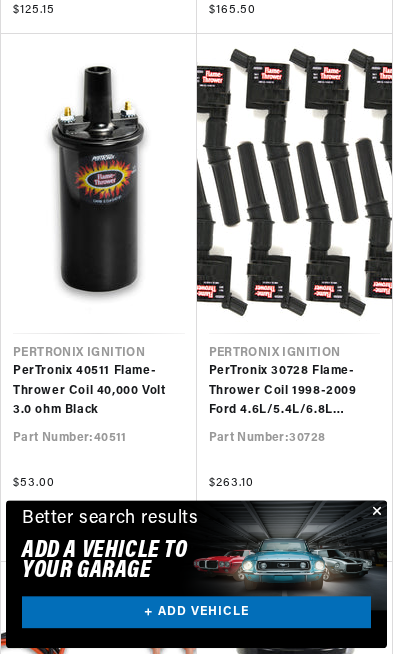 click at bounding box center (375, 512) 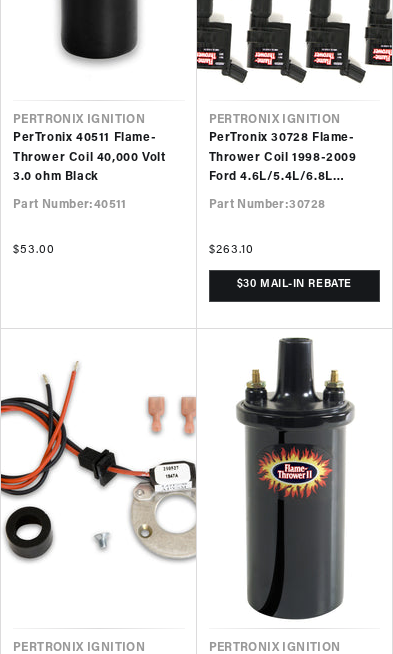 scroll, scrollTop: 1598, scrollLeft: 0, axis: vertical 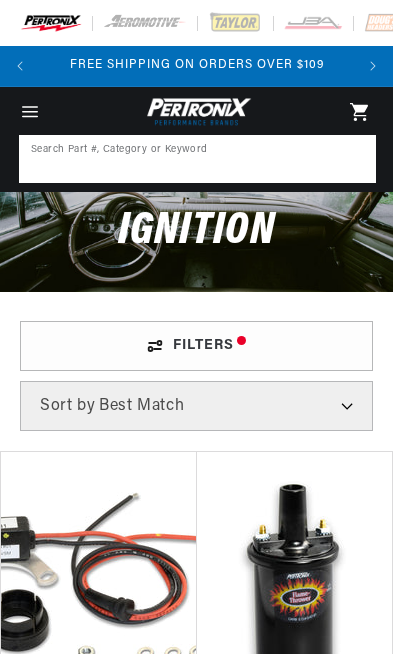 click at bounding box center (197, 159) 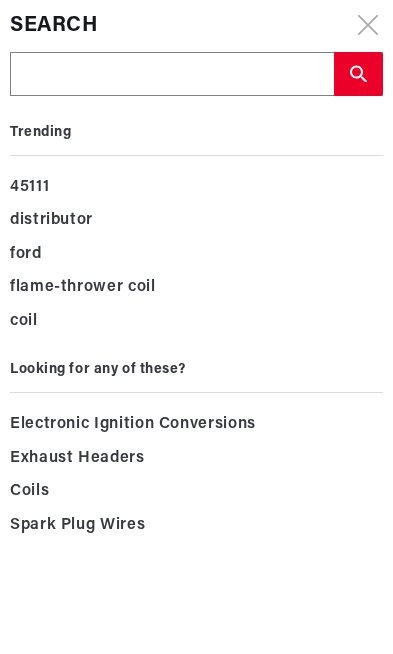 scroll, scrollTop: 0, scrollLeft: 313, axis: horizontal 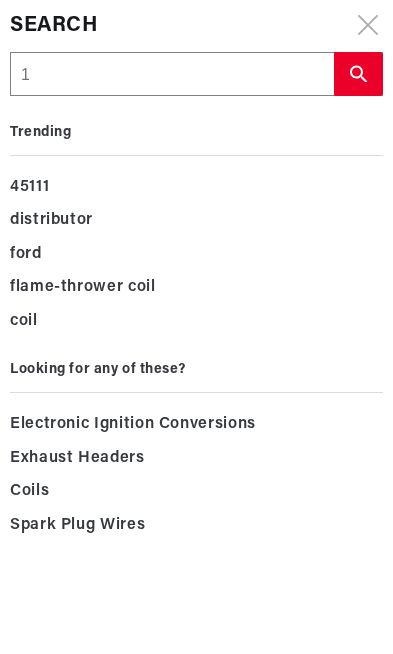 type on "1" 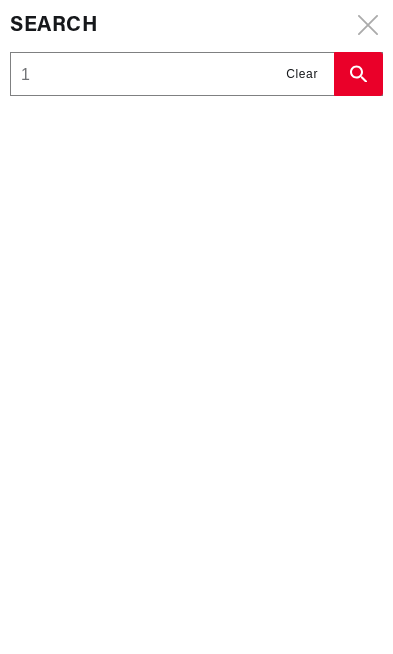 type on "19" 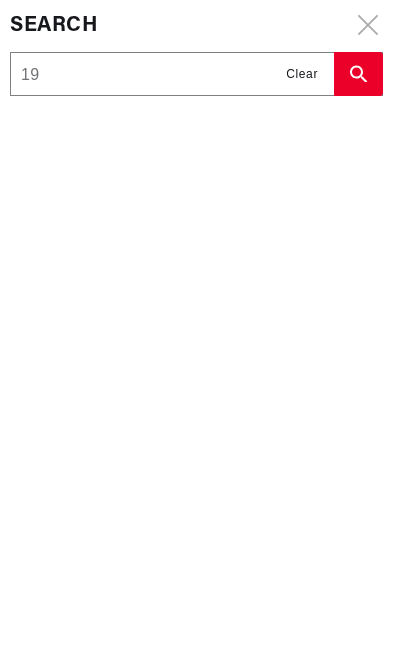 type on "19" 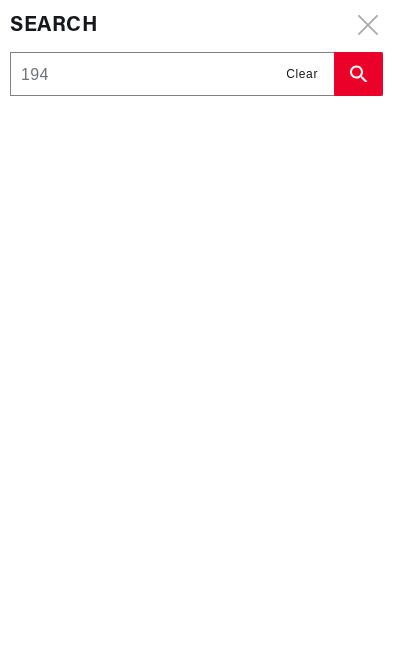 type on "194" 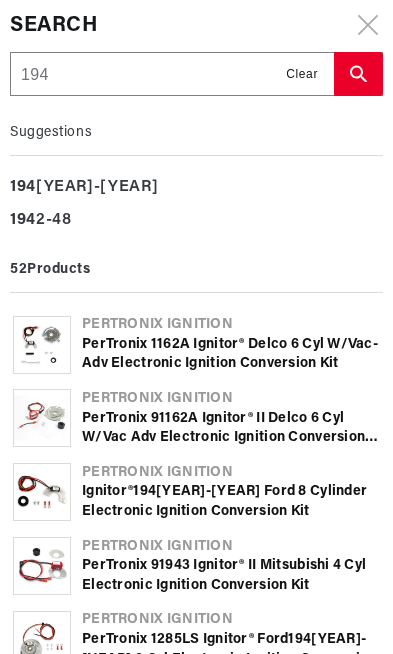 scroll, scrollTop: 0, scrollLeft: 0, axis: both 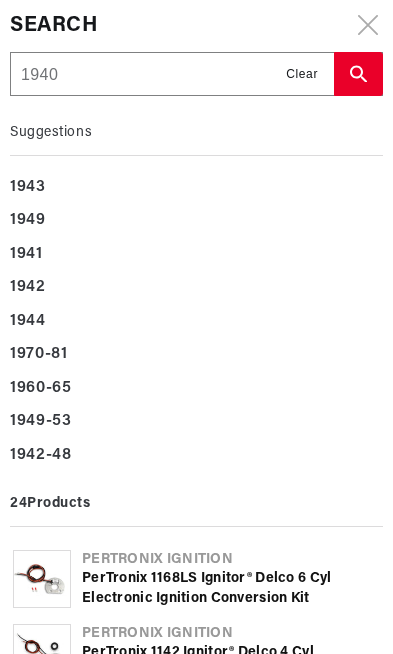 type on "1940" 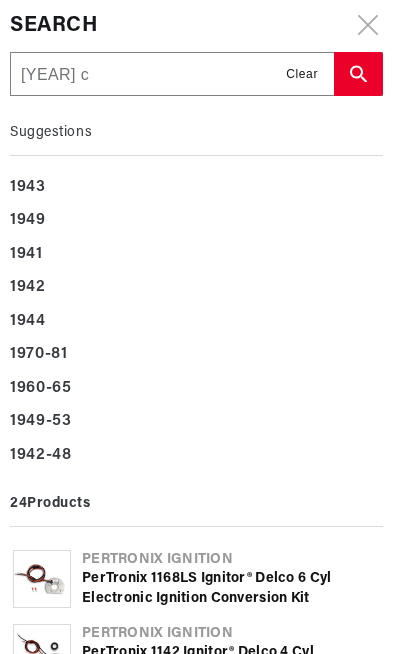 type on "[YEAR] c" 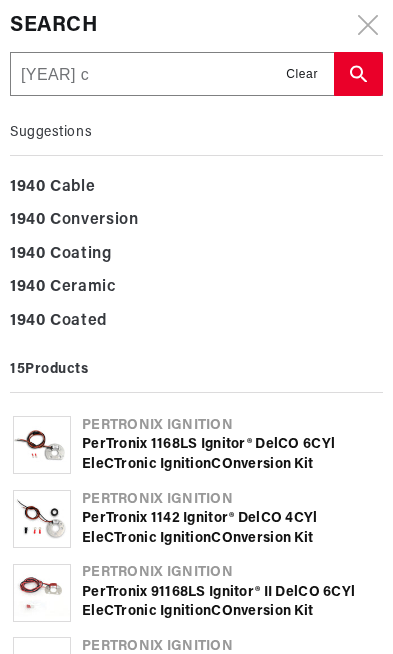 type on "1940 ch" 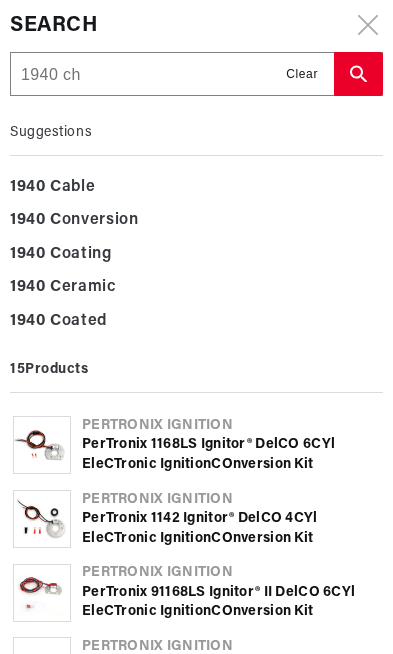 type on "1940 ch" 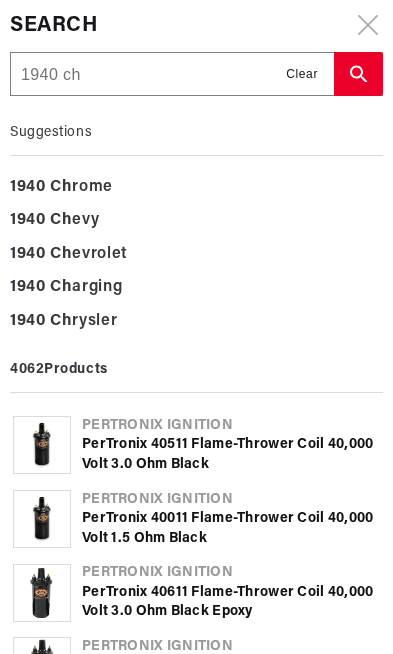type on "[YEAR] che" 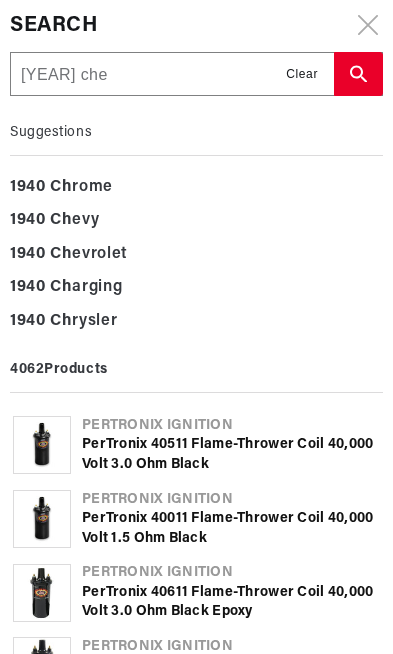 type on "[YEAR] che" 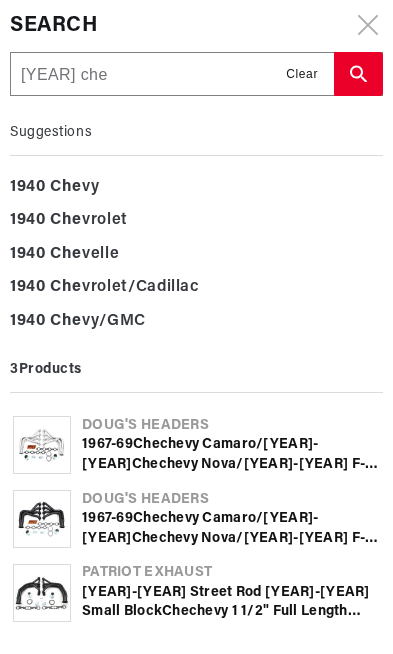 scroll, scrollTop: 0, scrollLeft: 83, axis: horizontal 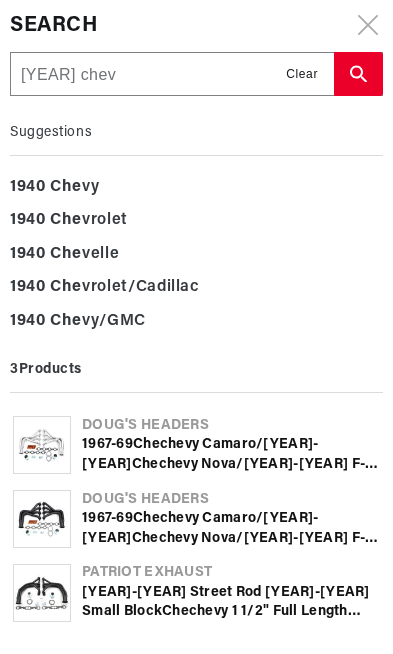 type on "[YEAR] chev" 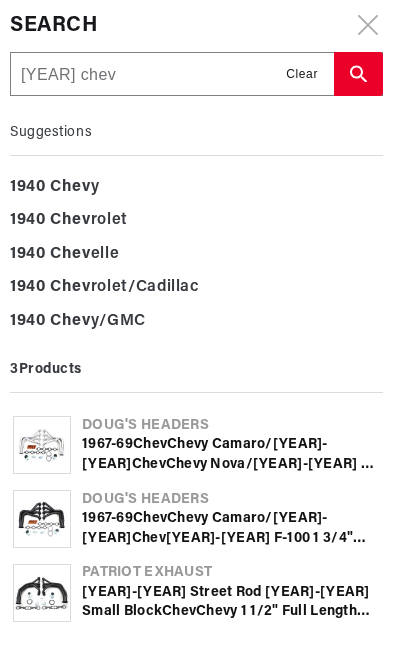 type on "[YEAR] chevy" 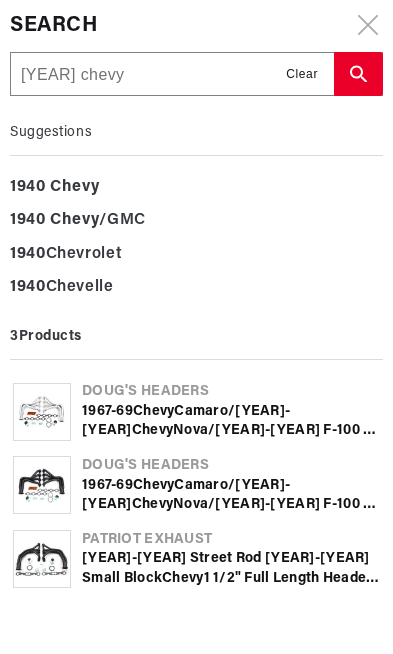 type on "[YEAR] Chevy" 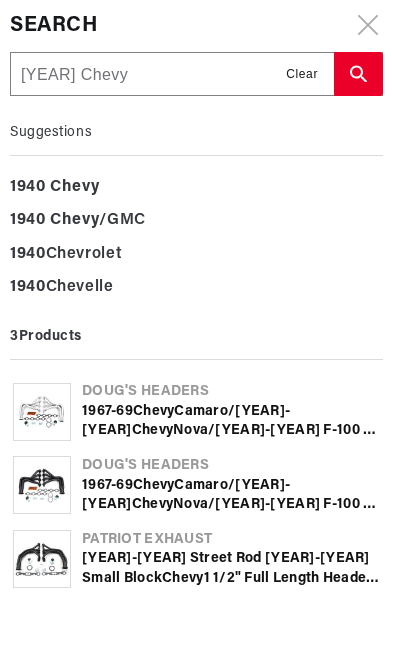 type on "[YEAR] Chevy" 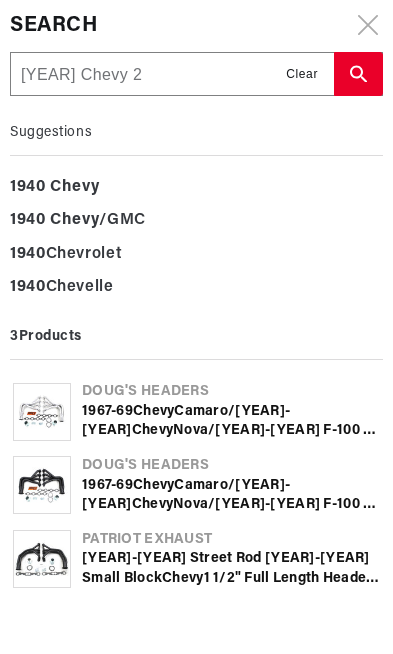 type on "[YEAR] Chevy 2" 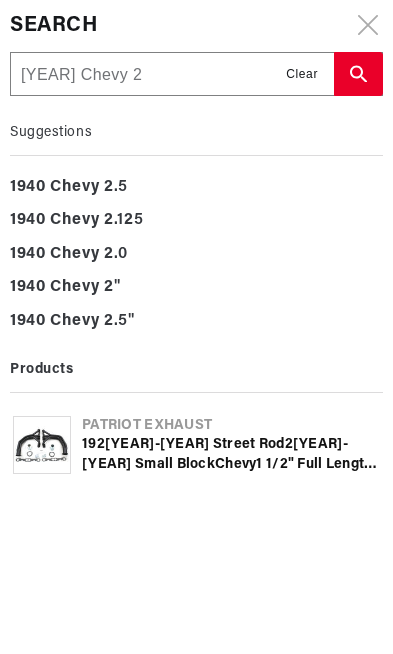 type on "[YEAR] Chevy 21" 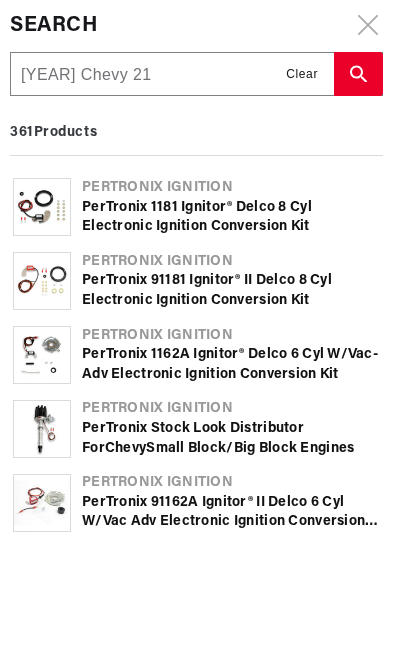 scroll, scrollTop: 0, scrollLeft: 0, axis: both 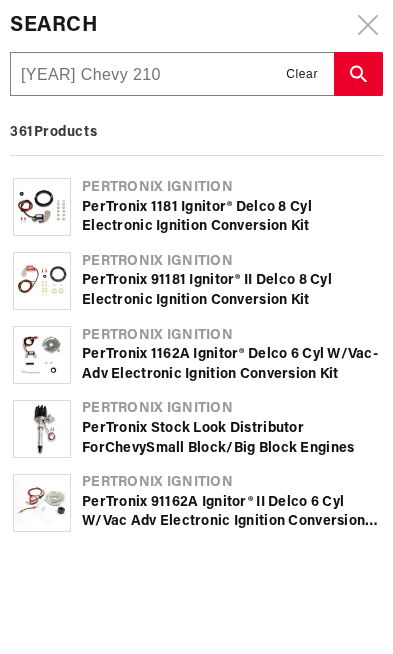 type on "[YEAR] Chevy 210" 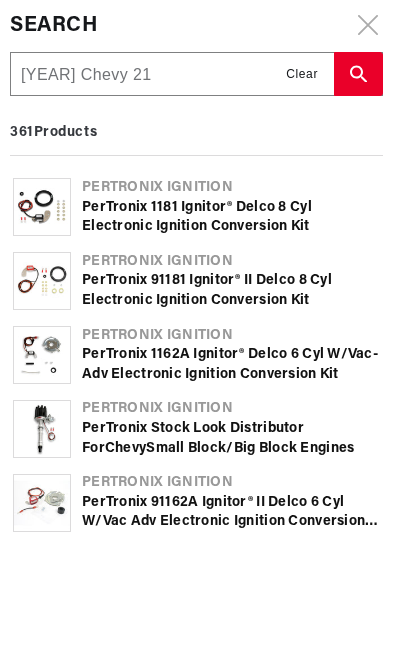 type on "[YEAR] Chevy 21" 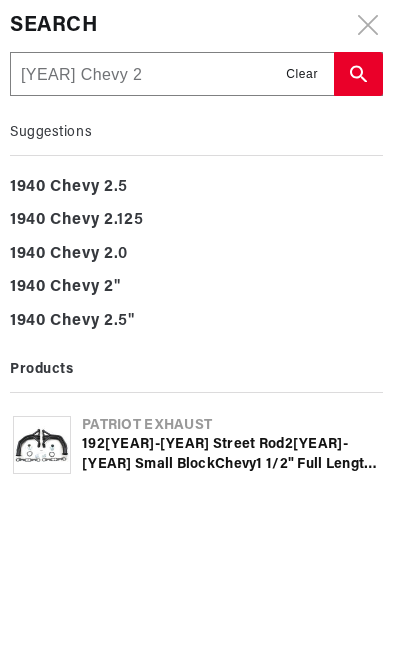 type on "[YEAR] Chevy 21" 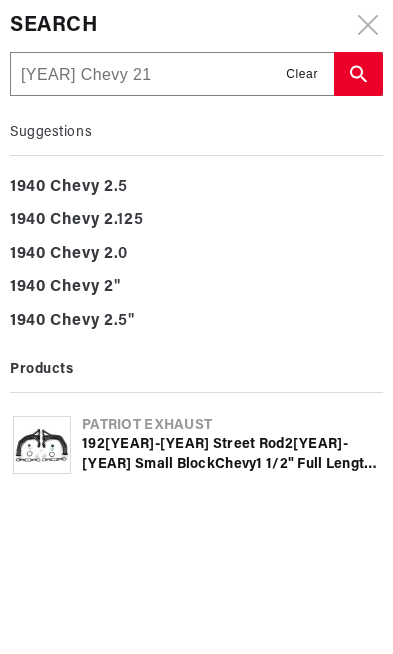 type on "[YEAR] Chevy 21" 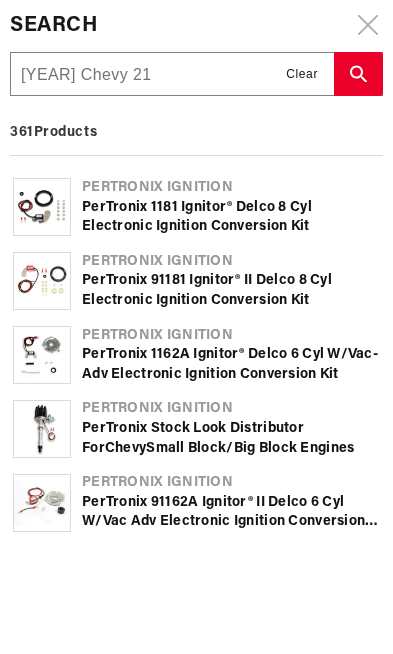 type on "[YEAR] Chevy 216" 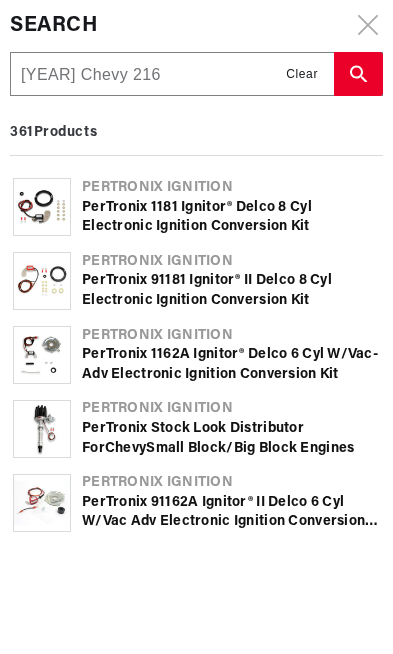 type on "[YEAR] Chevy 216" 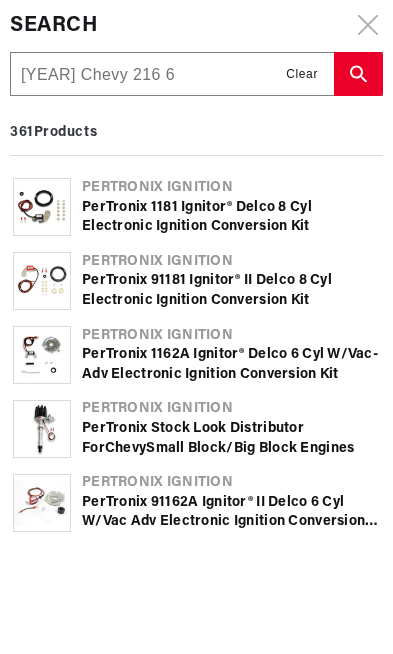 type on "[YEAR] Chevy 216 6" 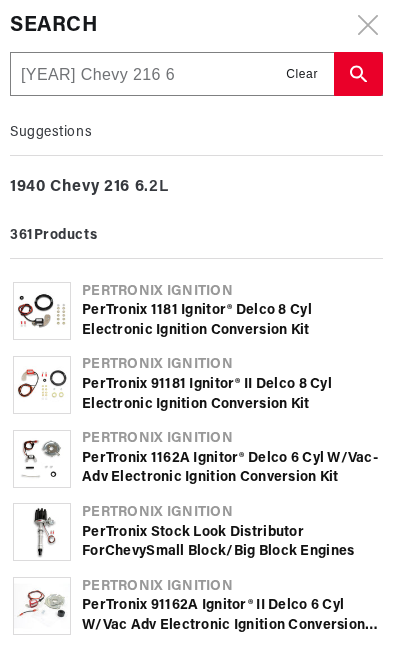 type on "[YEAR] Chevy 216 6c" 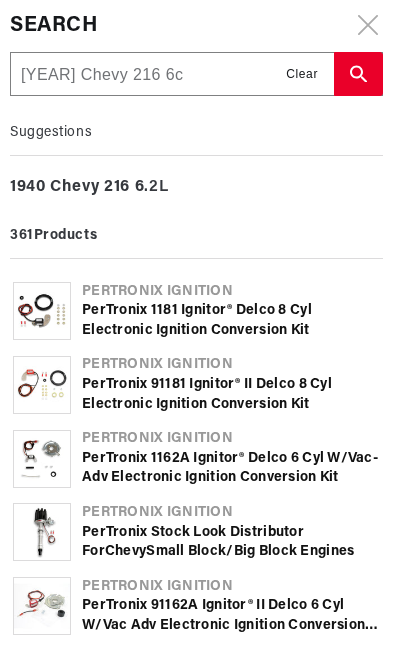 type on "[YEAR] Chevy 216 6c" 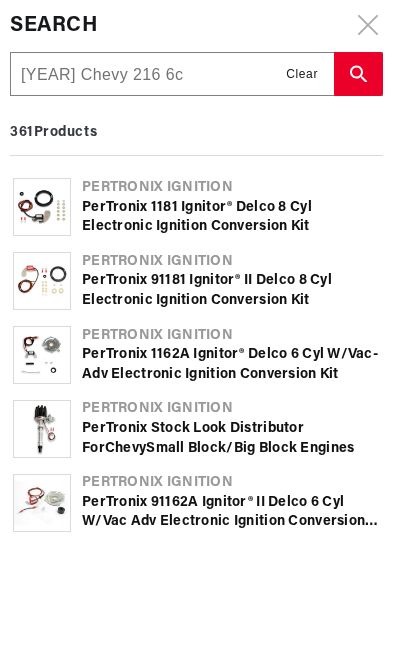 type on "[YEAR] Chevy 216 6cy" 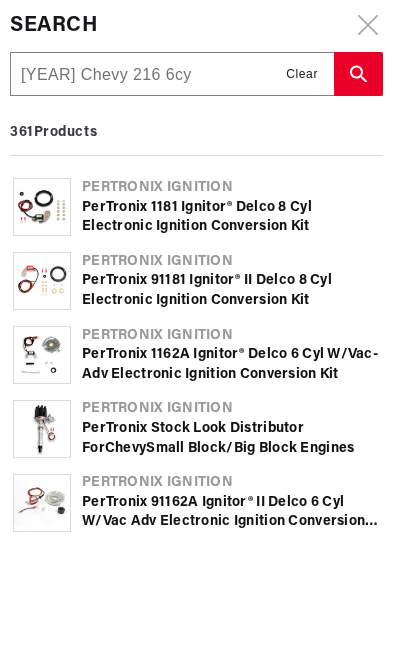 type on "[YEAR] Chevy 216 6cy" 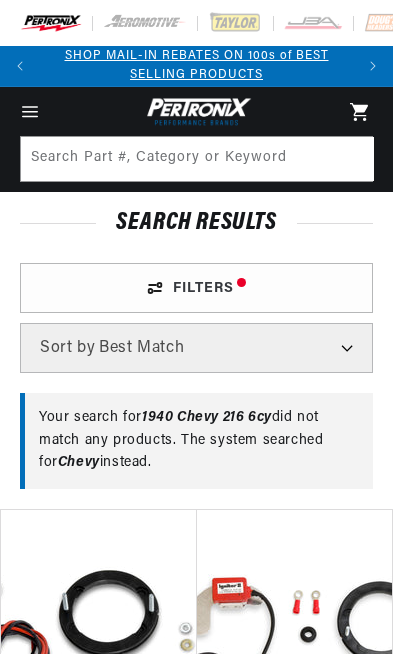 scroll, scrollTop: 0, scrollLeft: 0, axis: both 